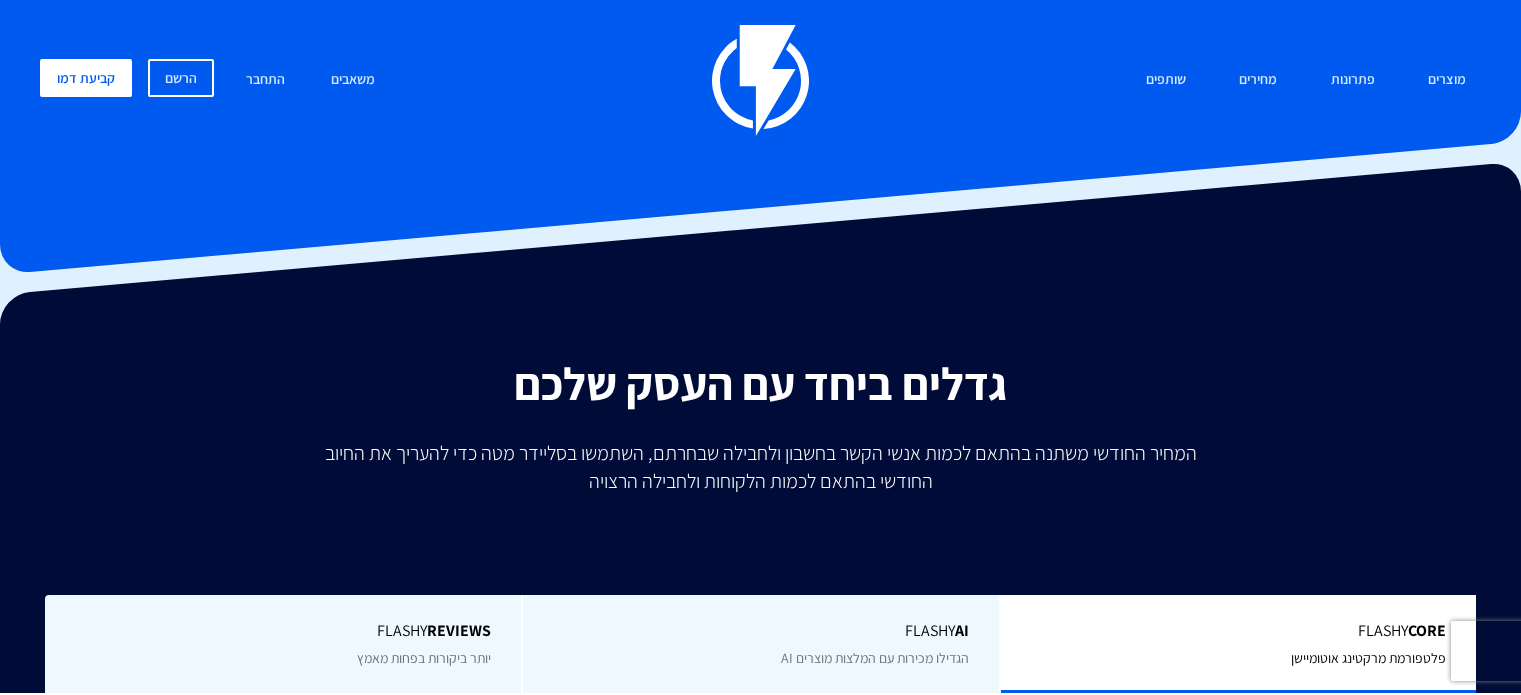 scroll, scrollTop: 0, scrollLeft: 0, axis: both 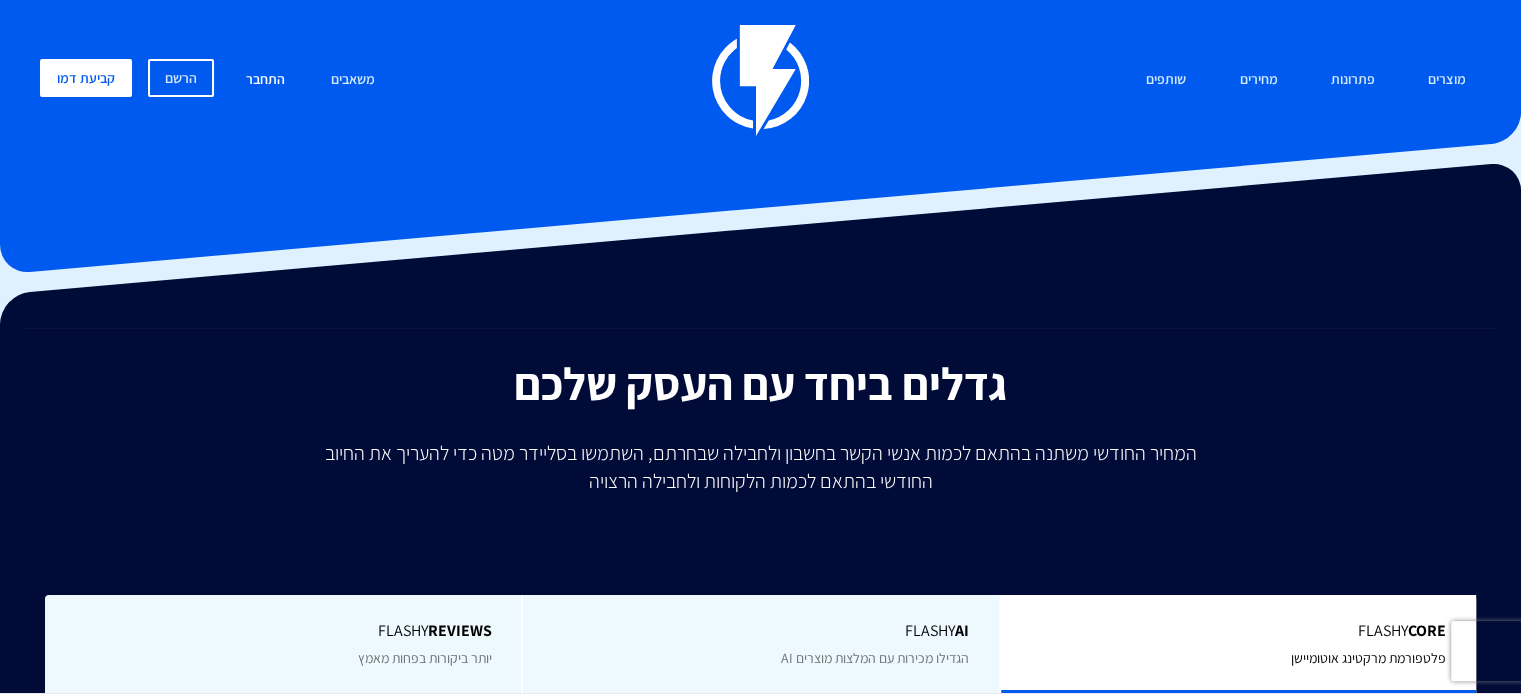 click on "התחבר" at bounding box center (265, 80) 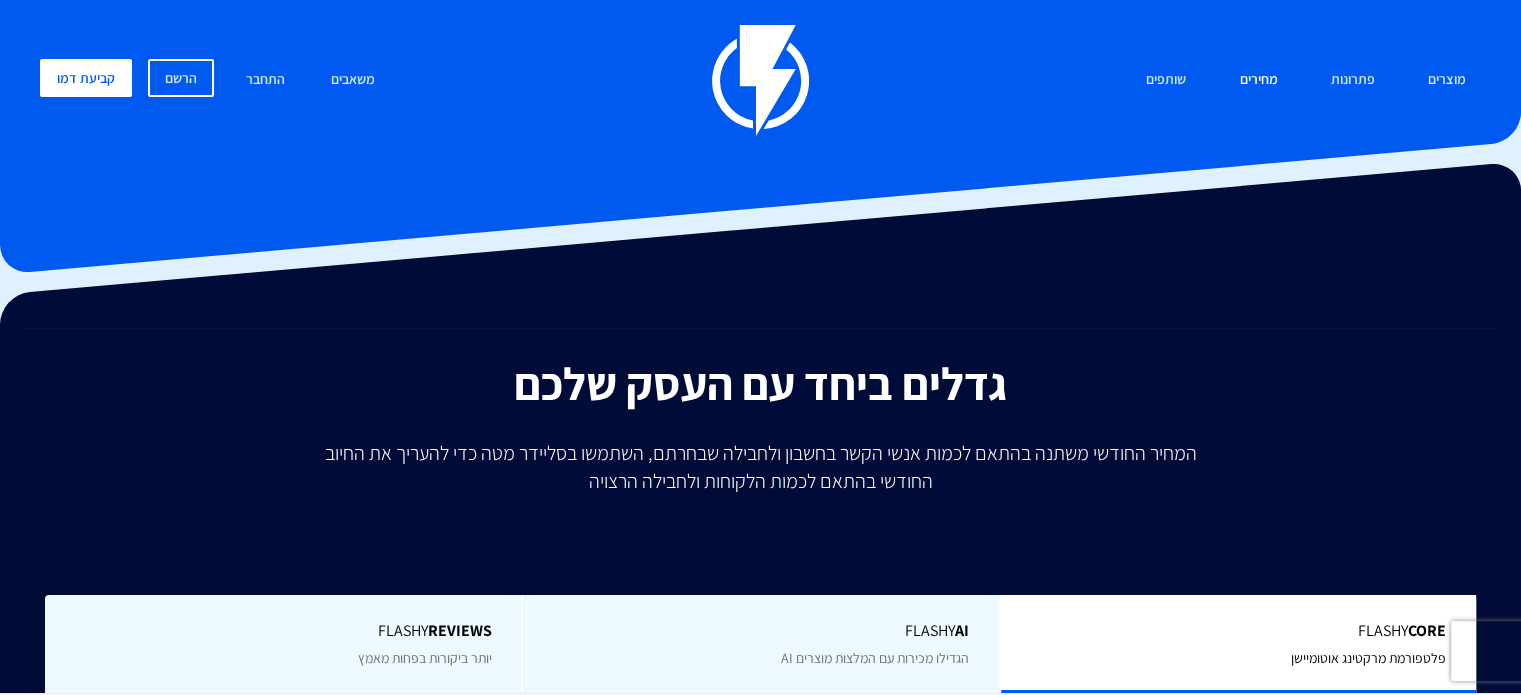 click on "מחירים" at bounding box center [1258, 80] 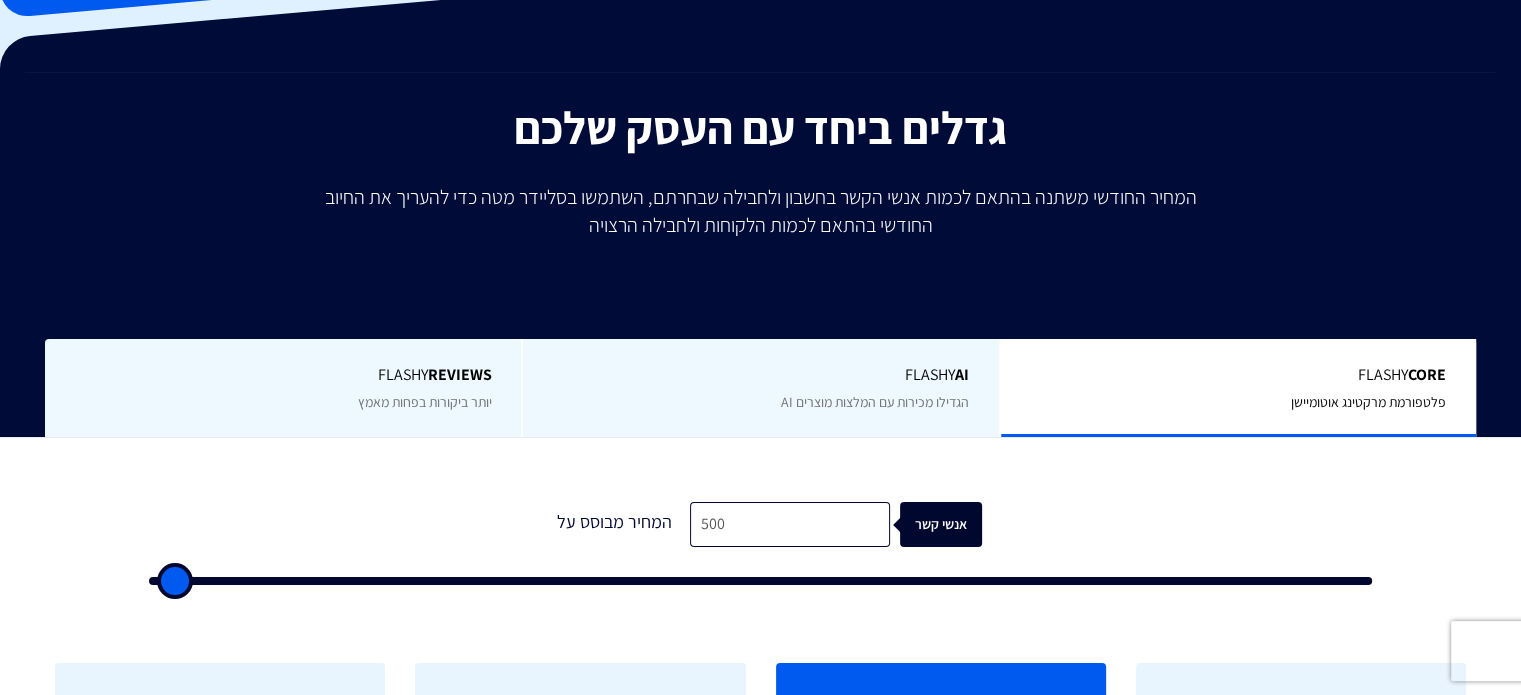 scroll, scrollTop: 0, scrollLeft: 0, axis: both 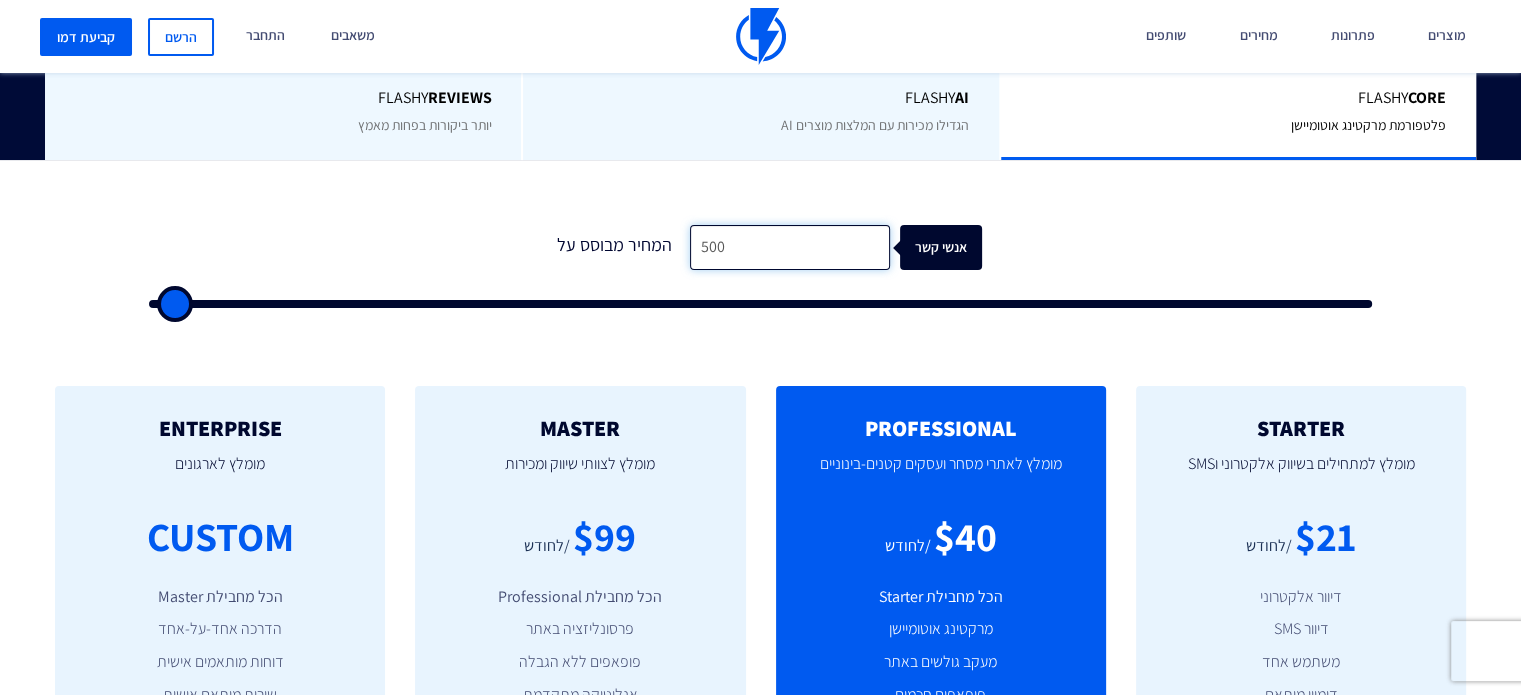click on "500" at bounding box center (790, 247) 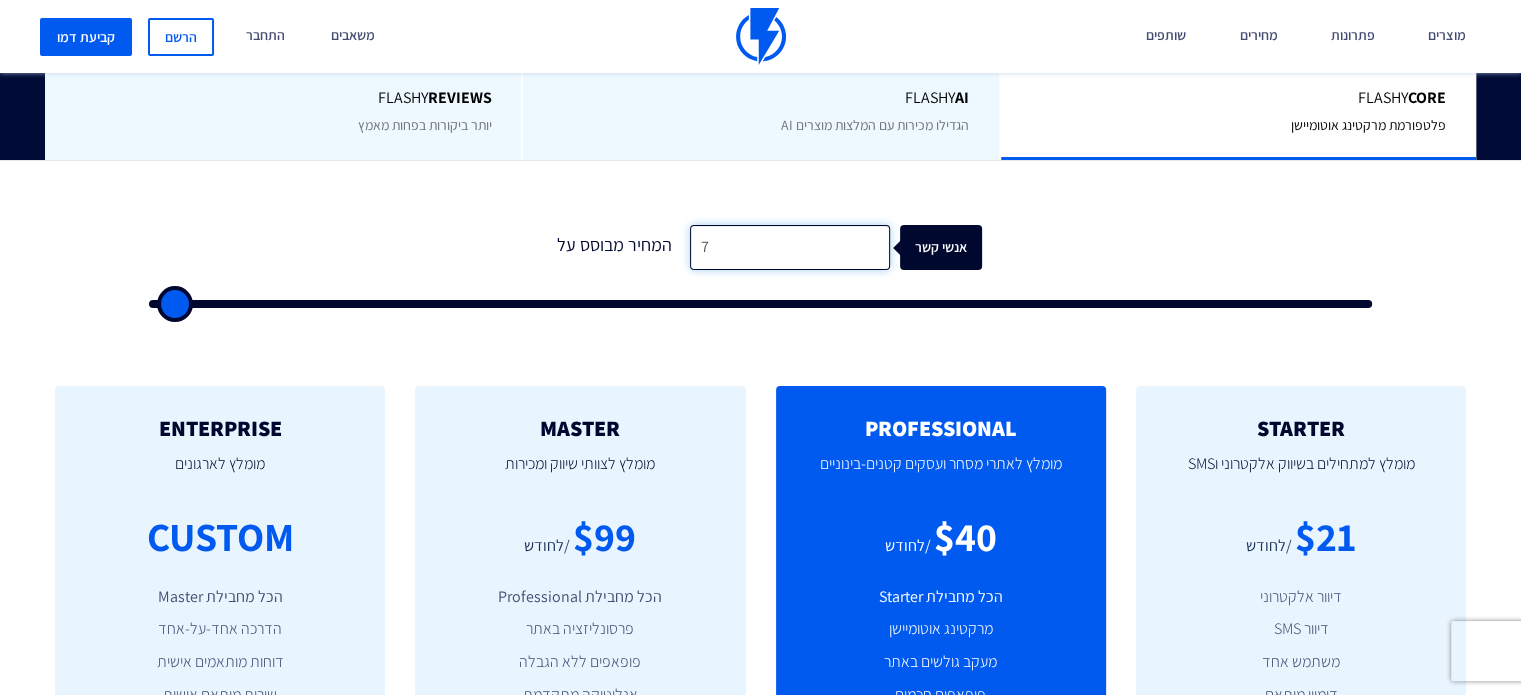type on "79" 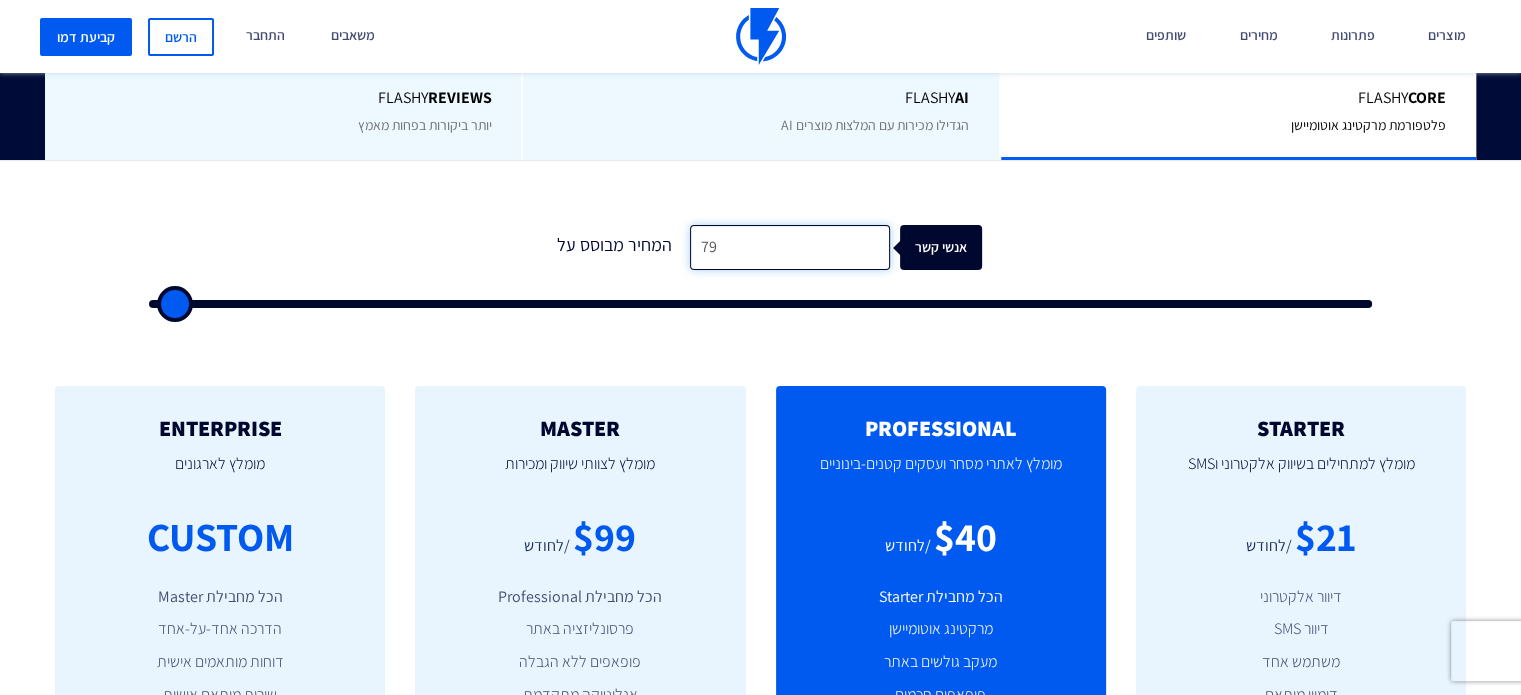 type on "799" 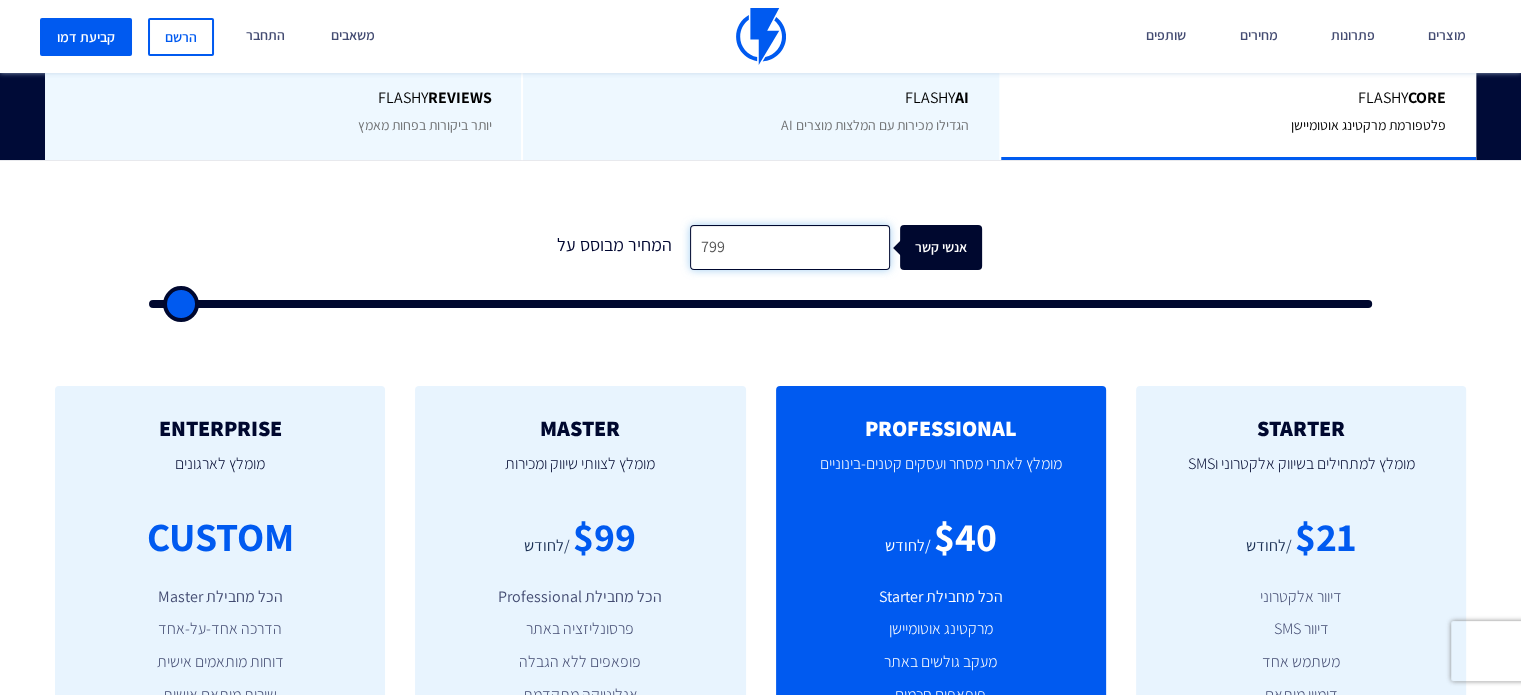 type on "7,999" 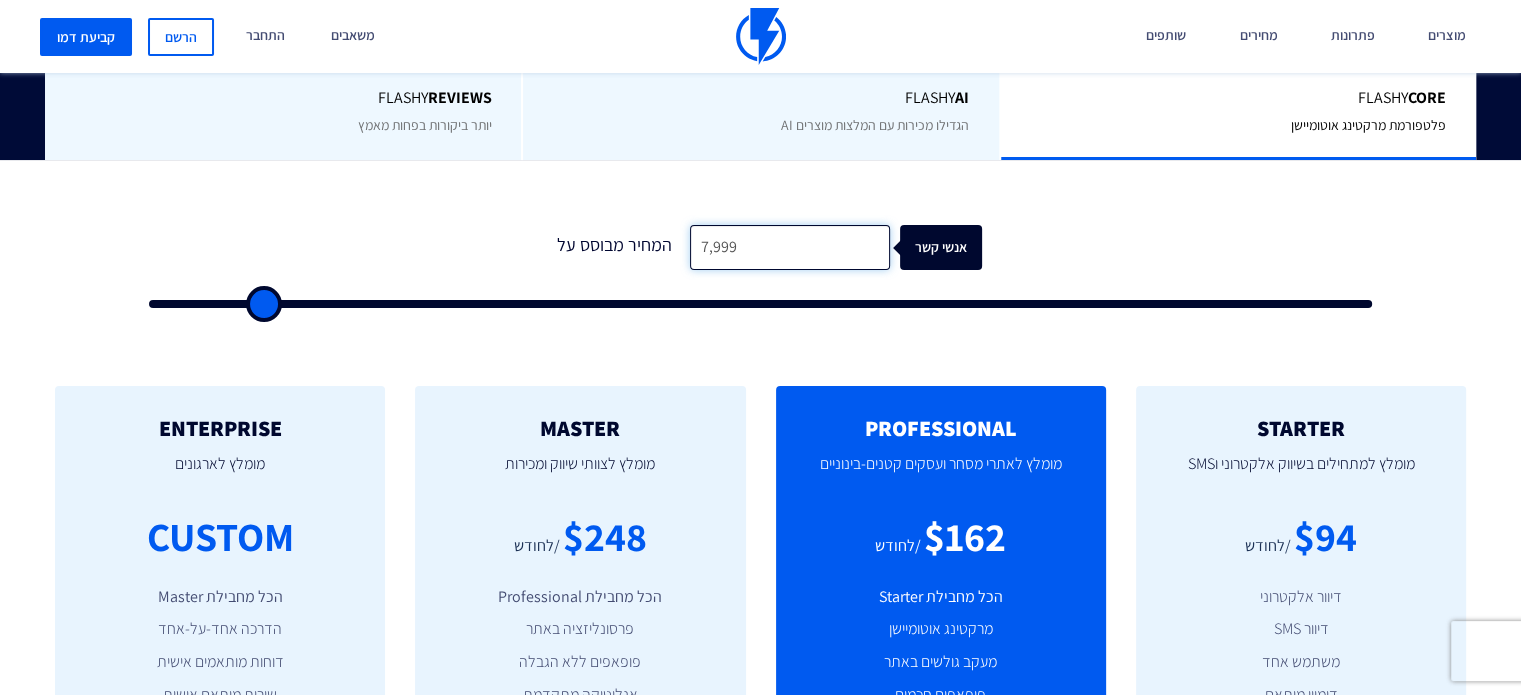 click on "7,999" at bounding box center [790, 247] 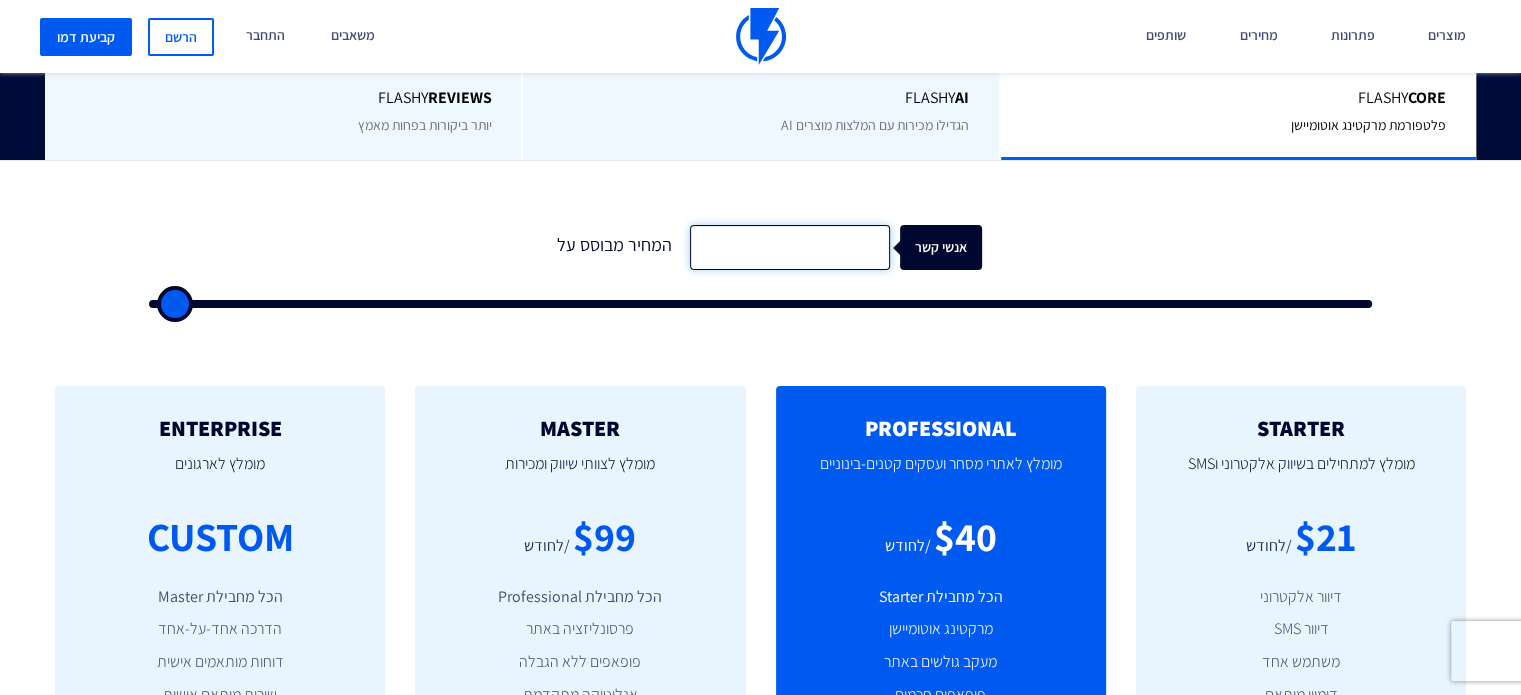 type on "1" 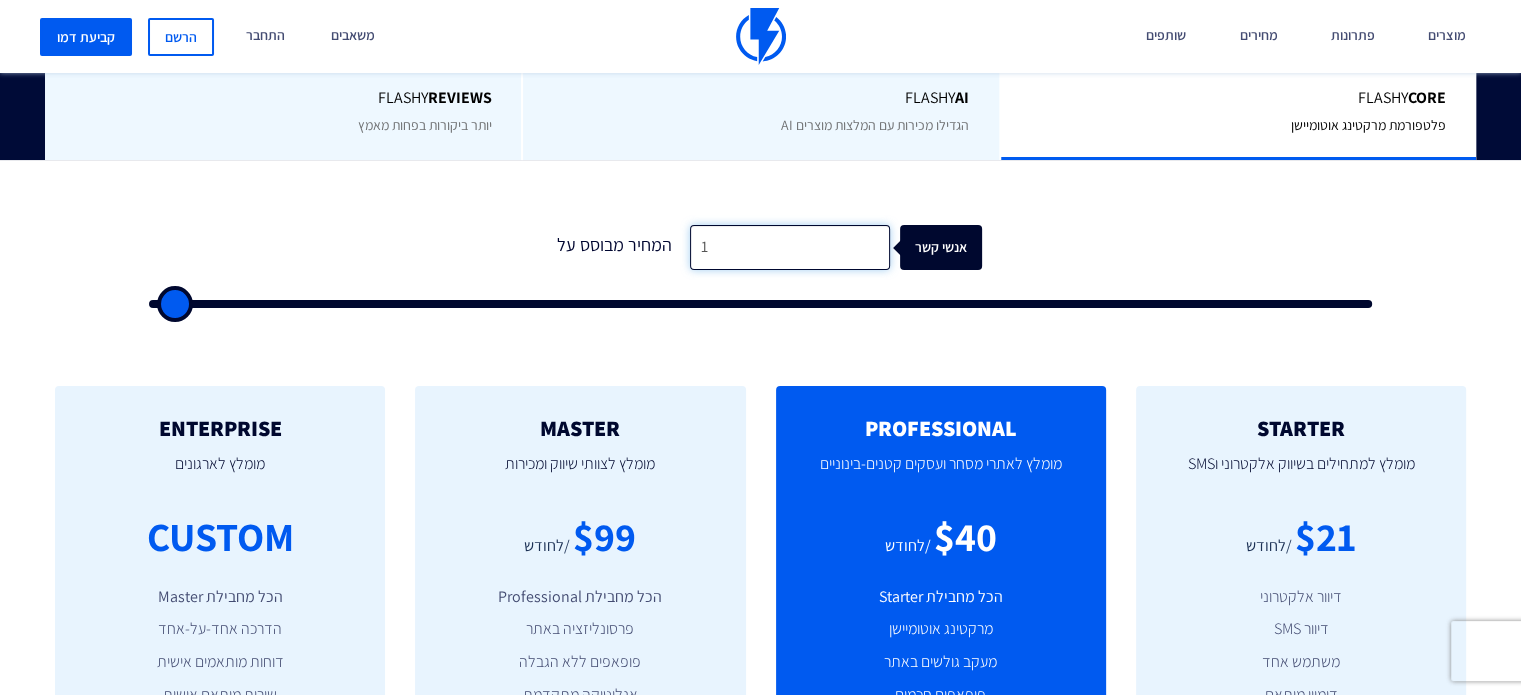 type on "13" 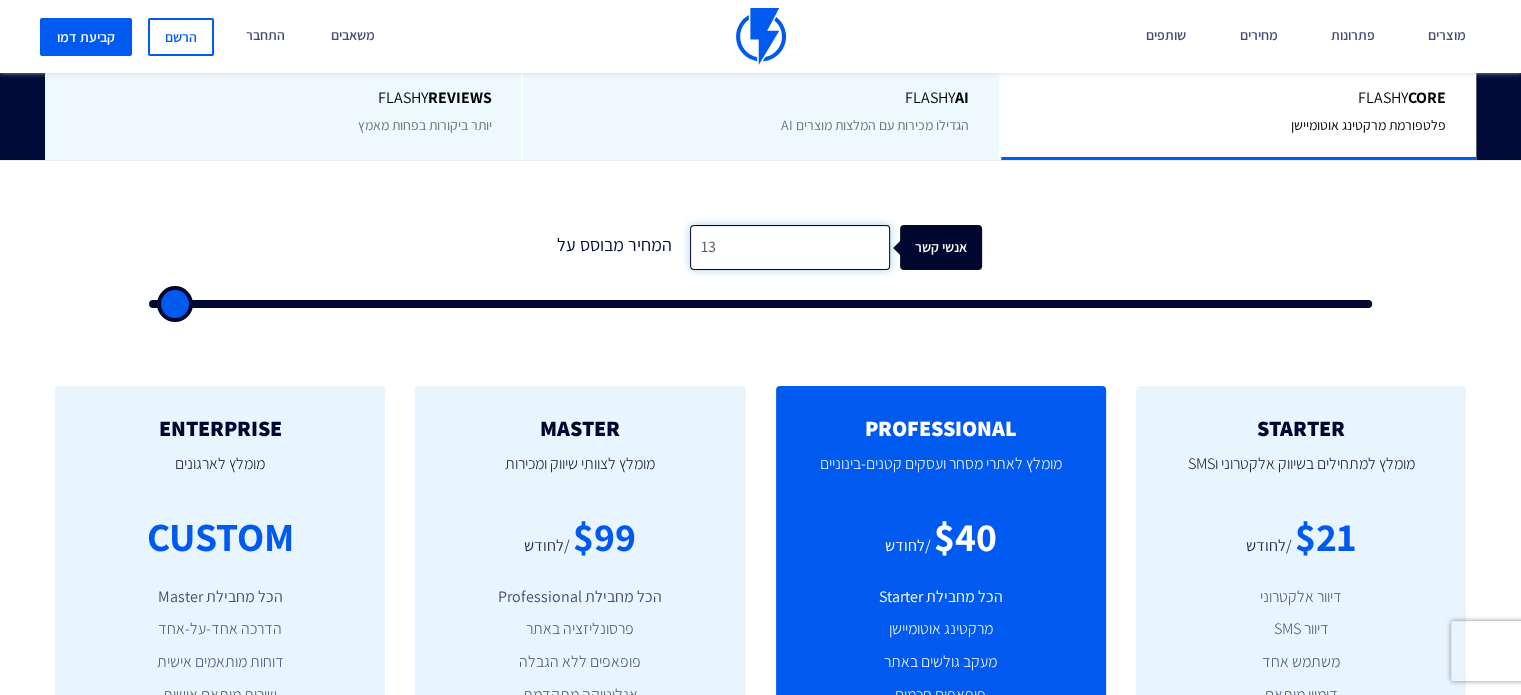type on "132" 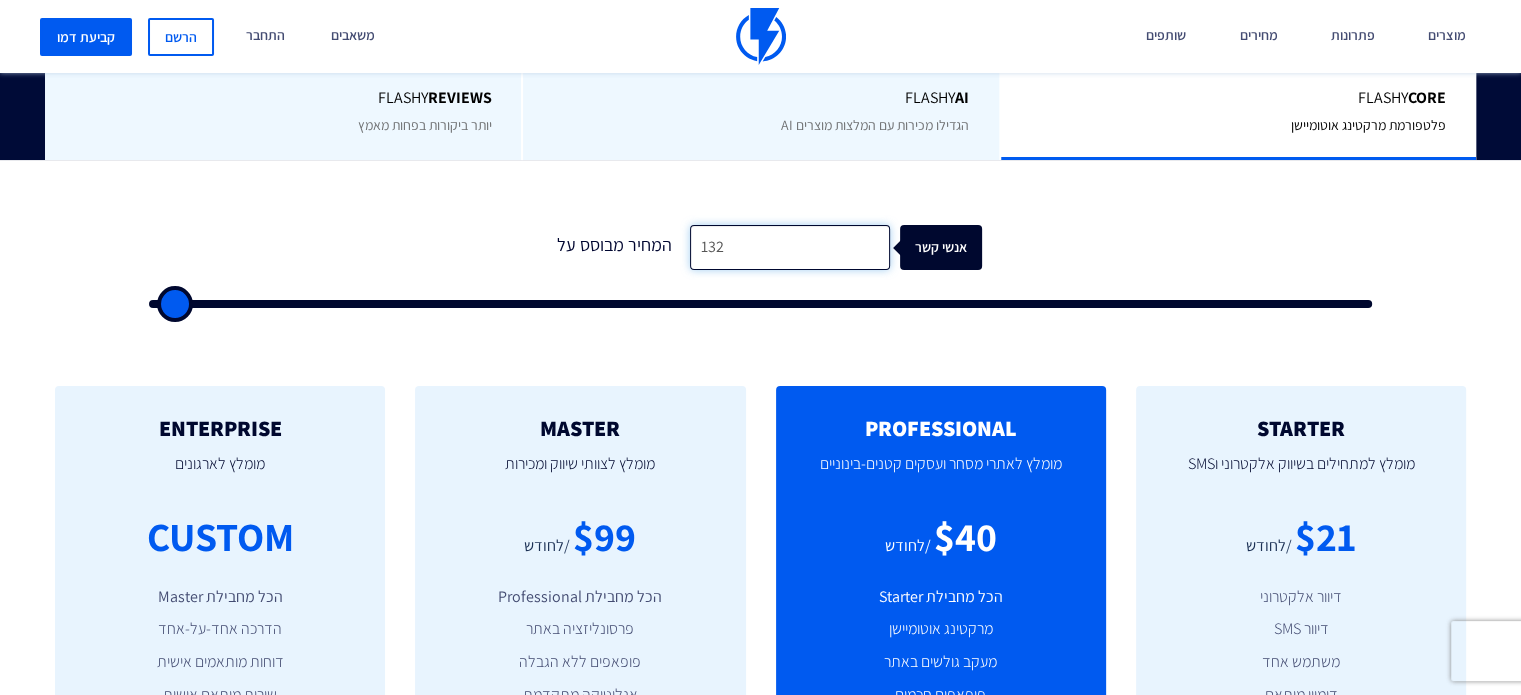 type on "1,322" 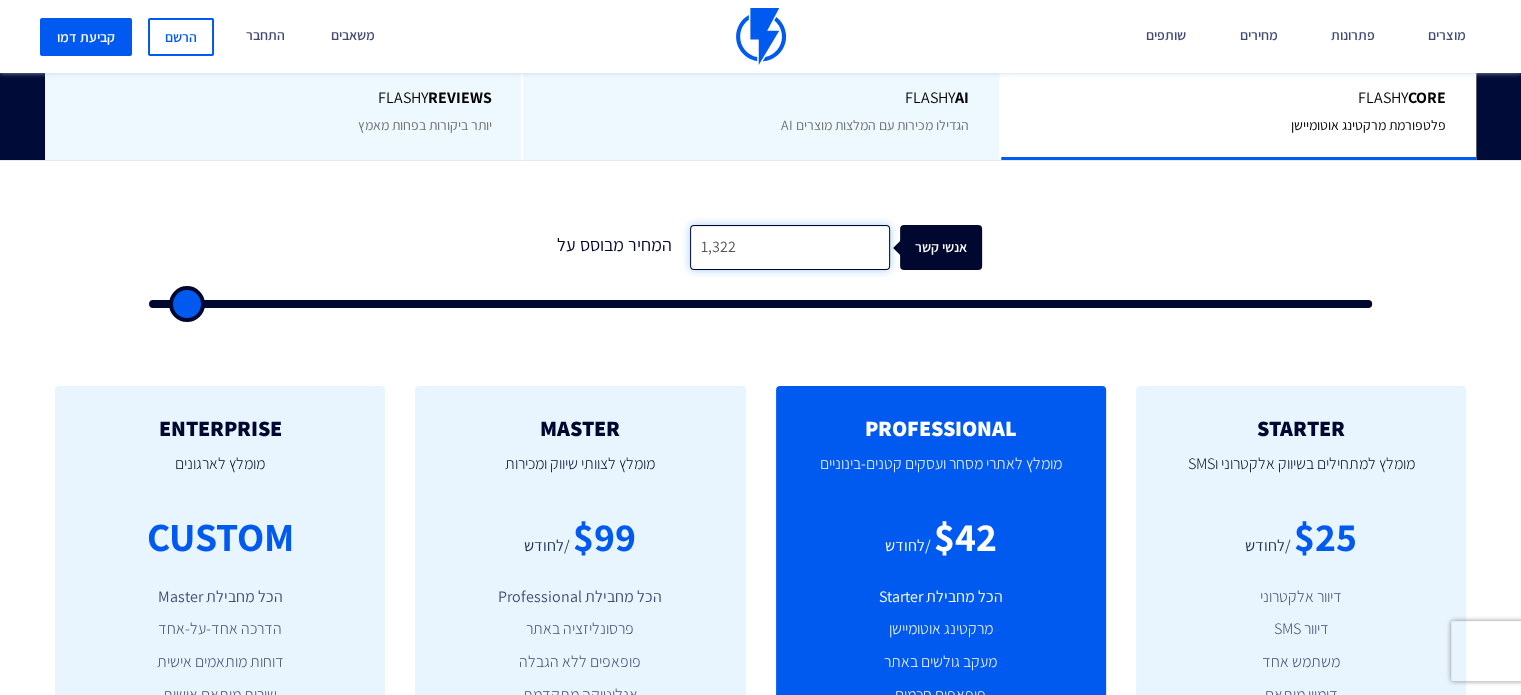 click on "1,322" at bounding box center (790, 247) 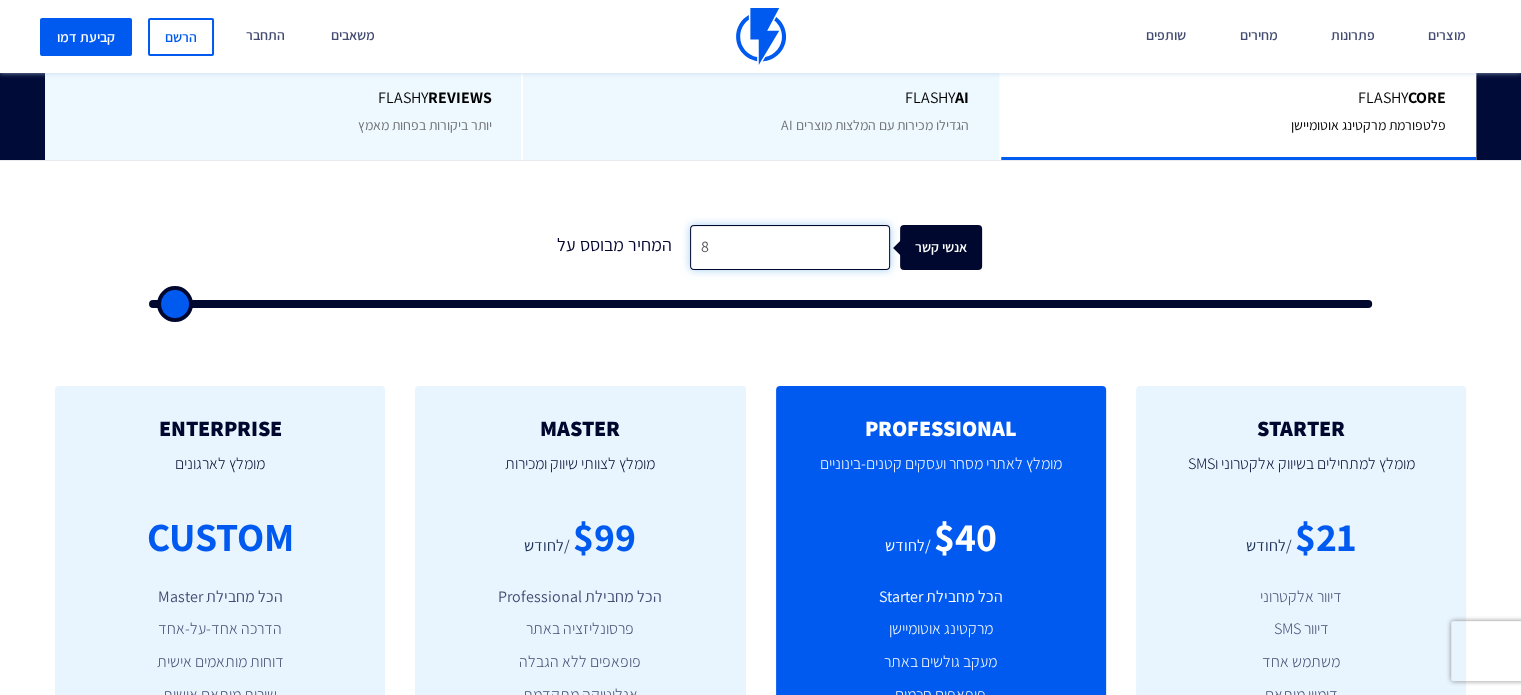 type on "83" 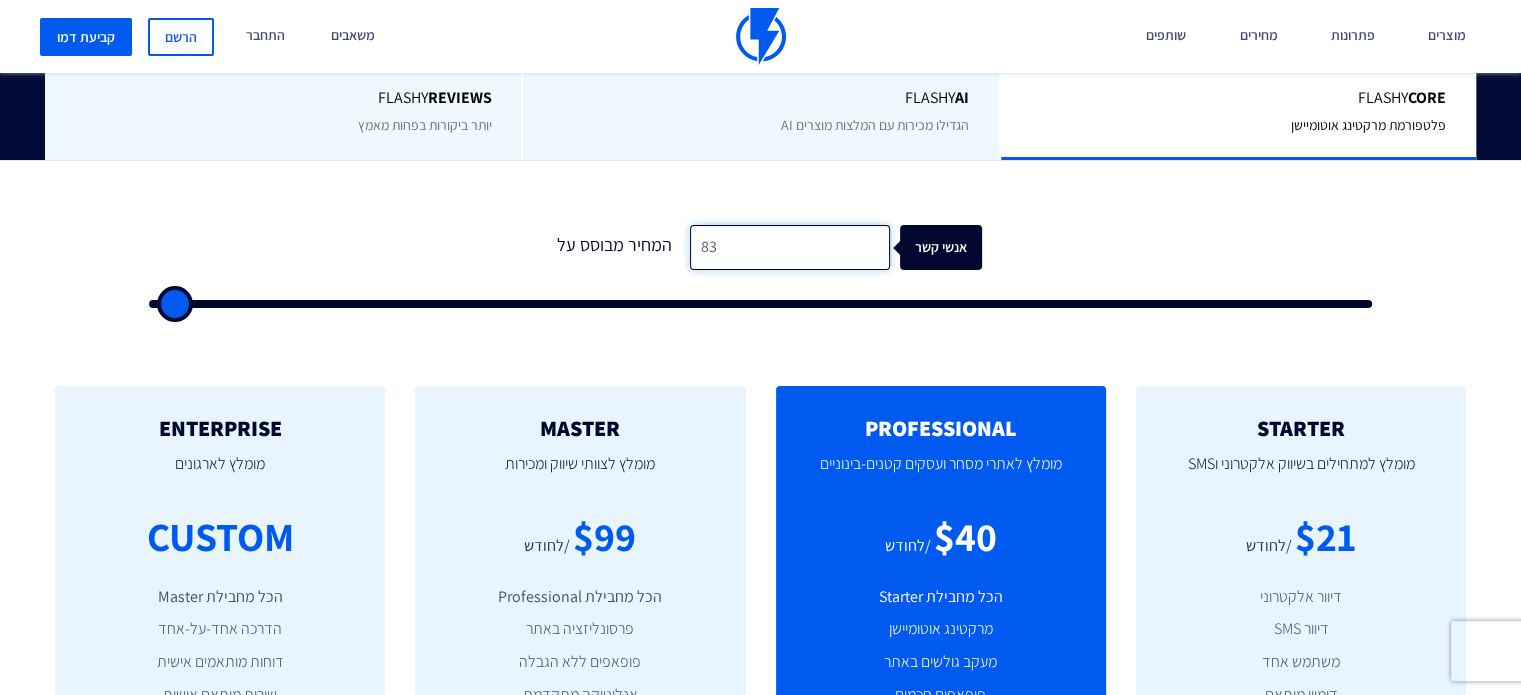 type on "832" 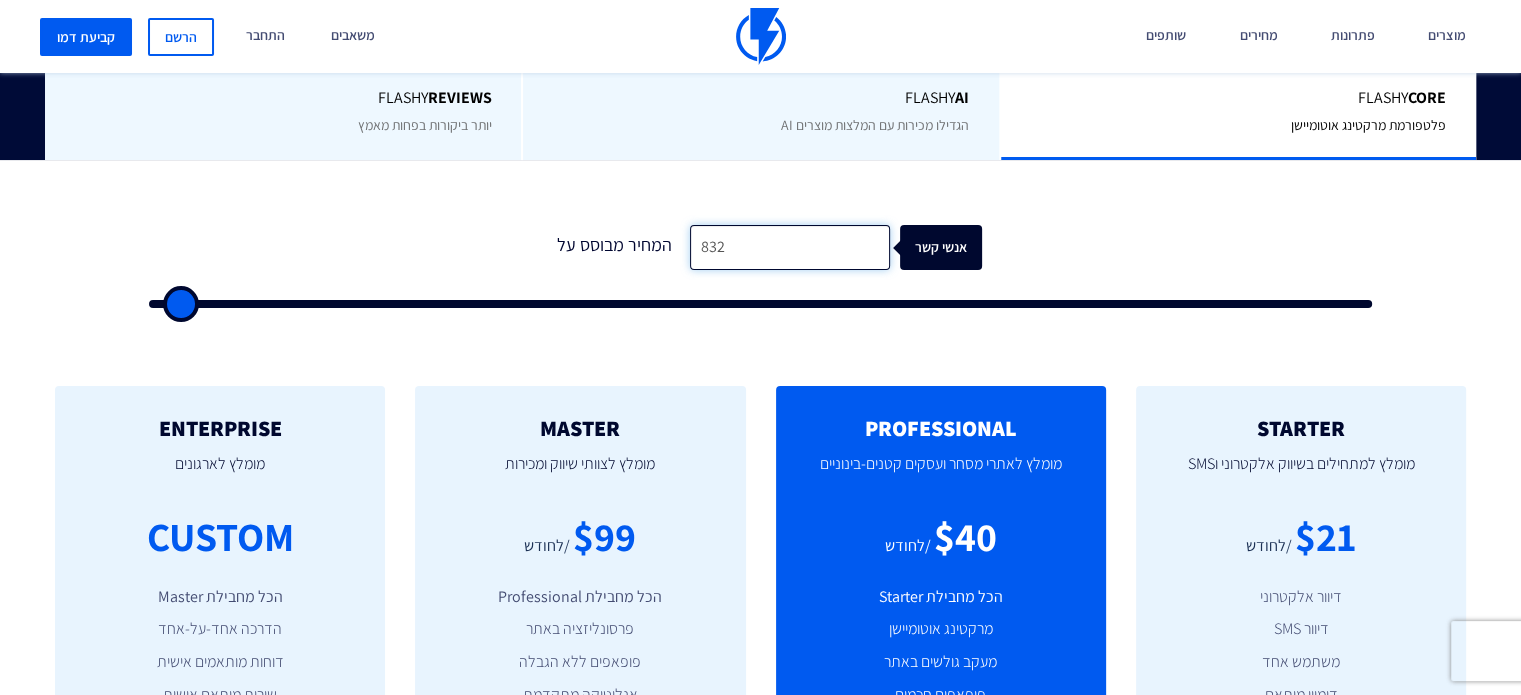 type on "8,322" 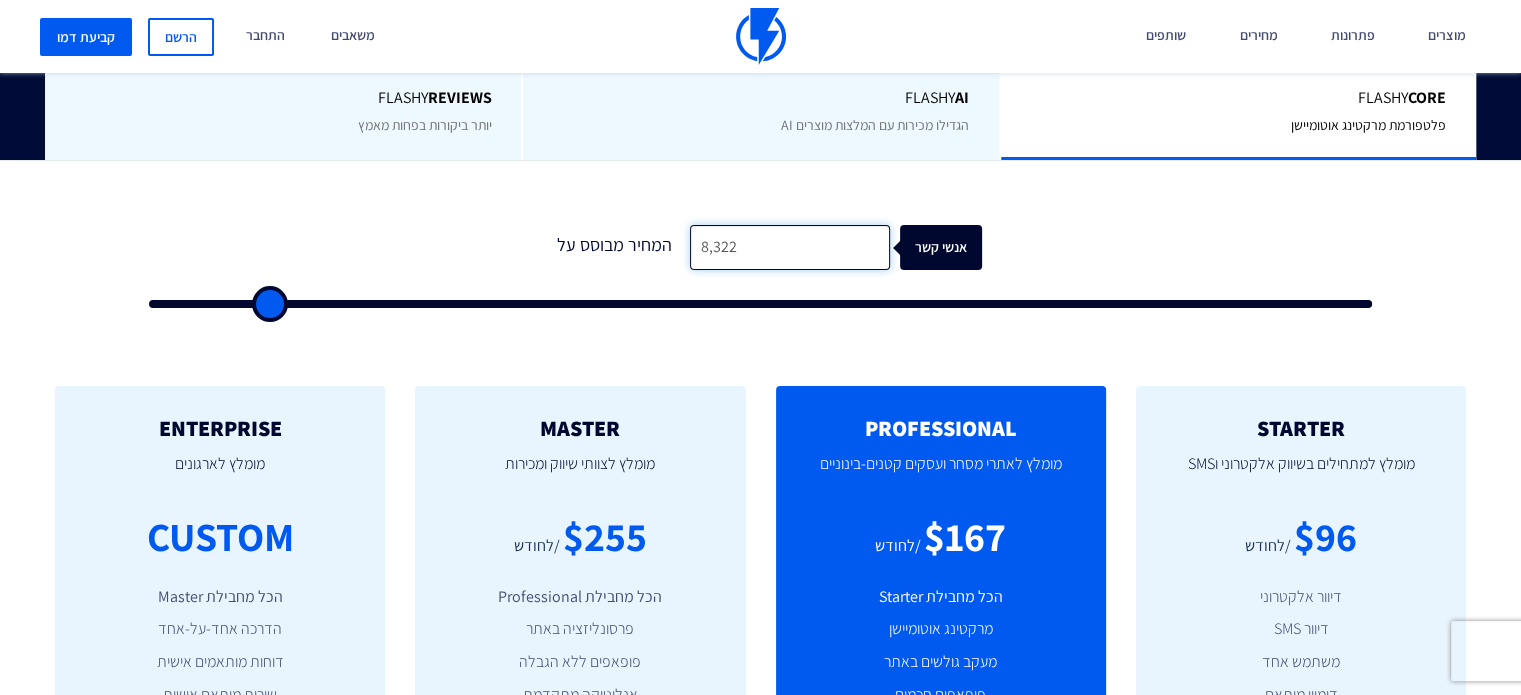click on "8,322" at bounding box center (790, 247) 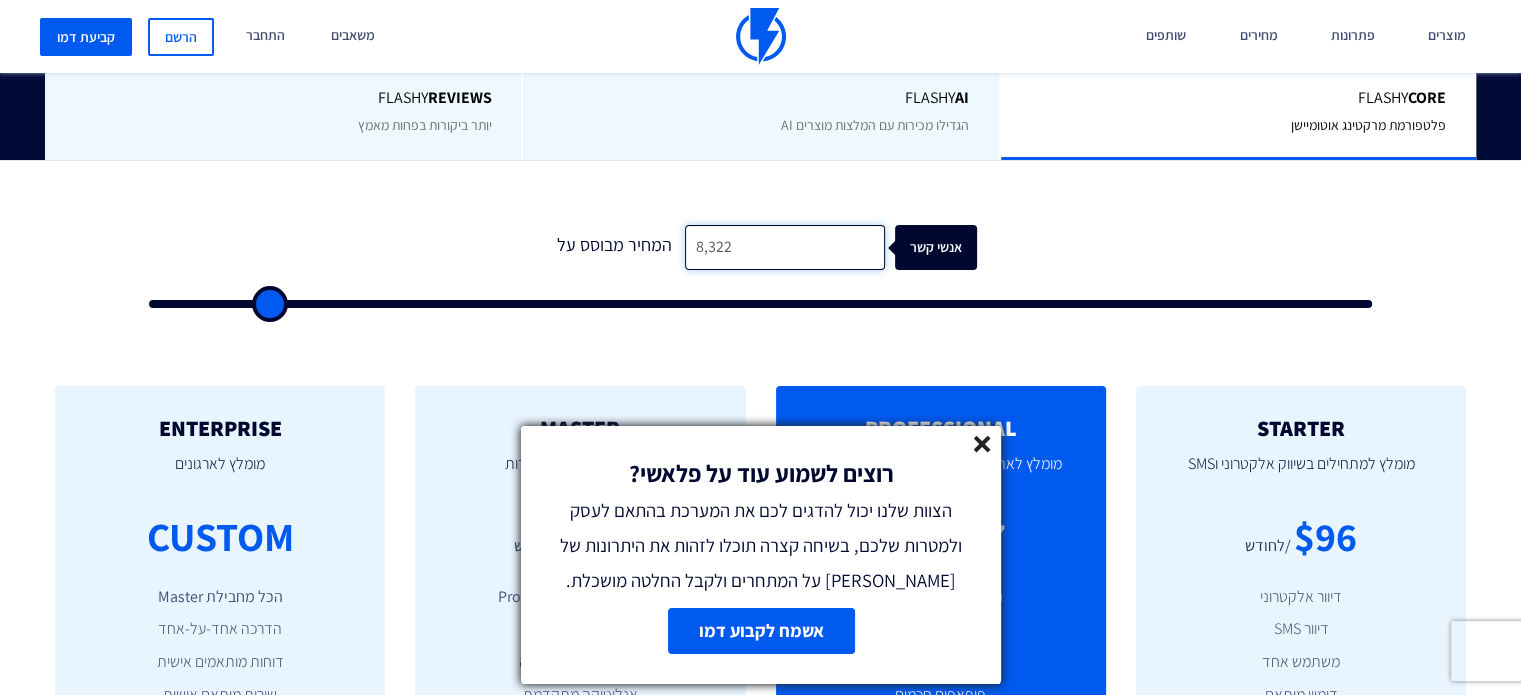 click on "8,322" at bounding box center (785, 247) 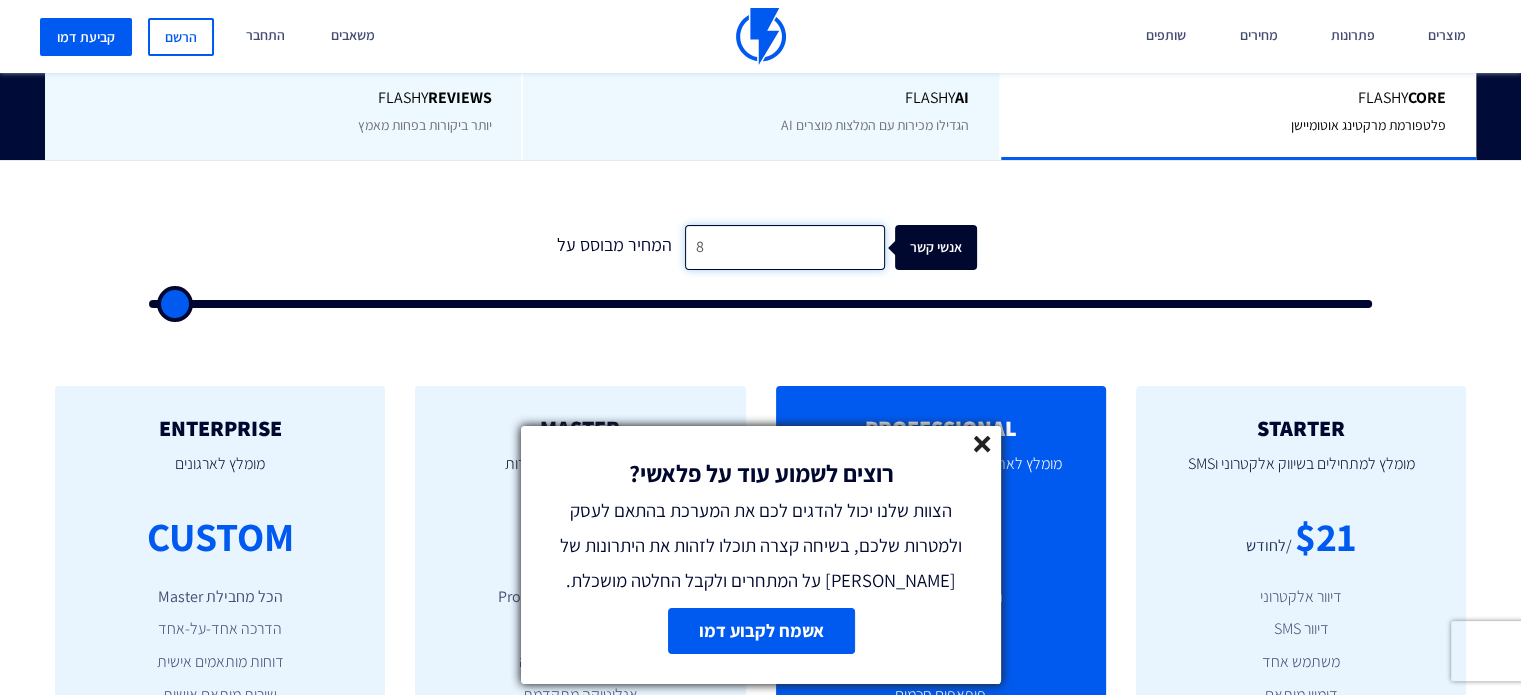 type on "80" 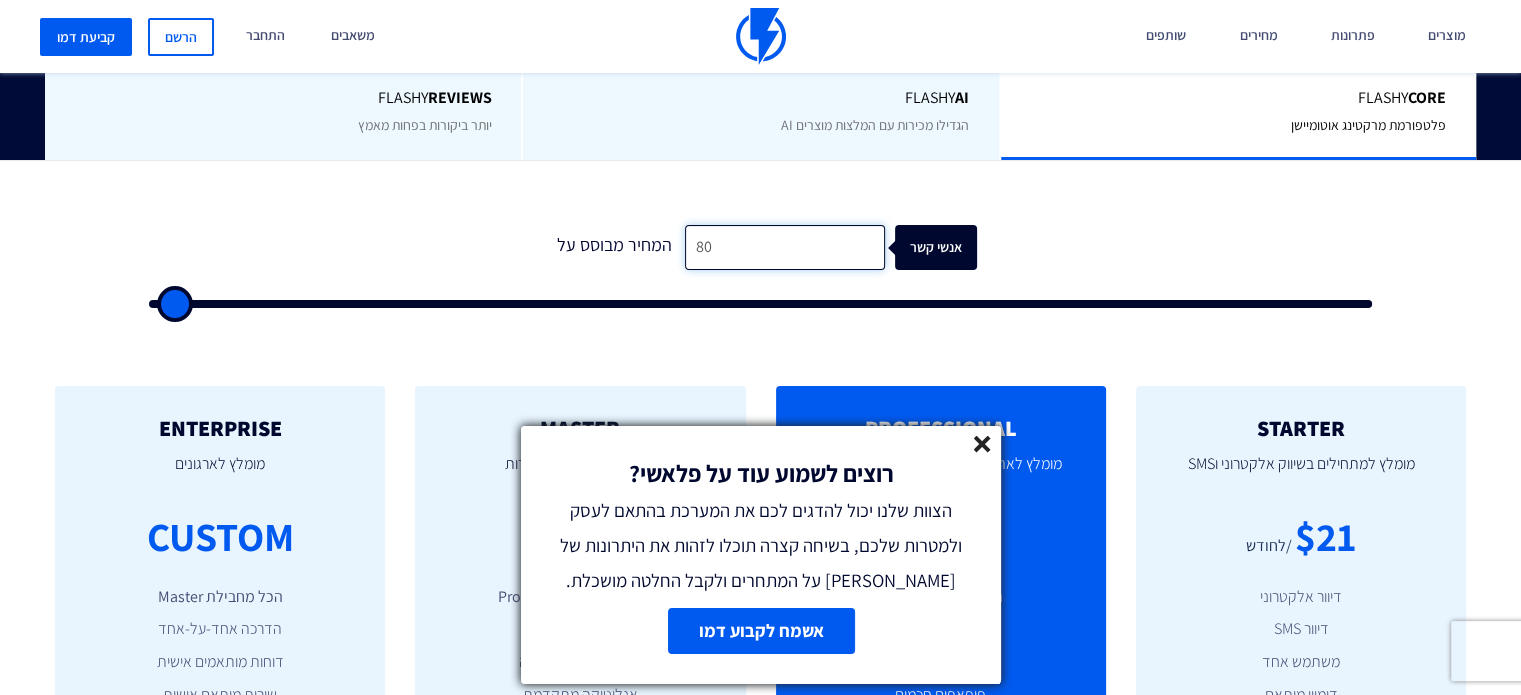 type on "800" 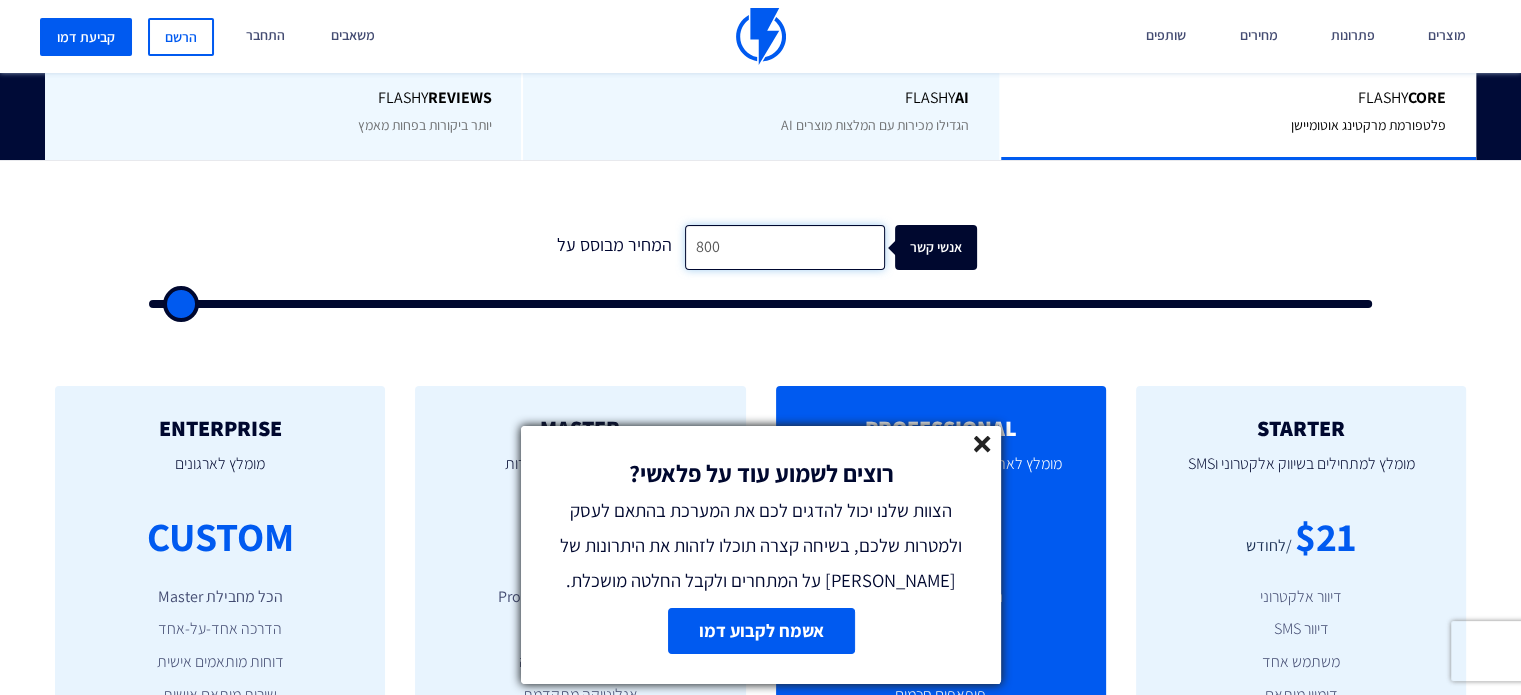 type on "8,000" 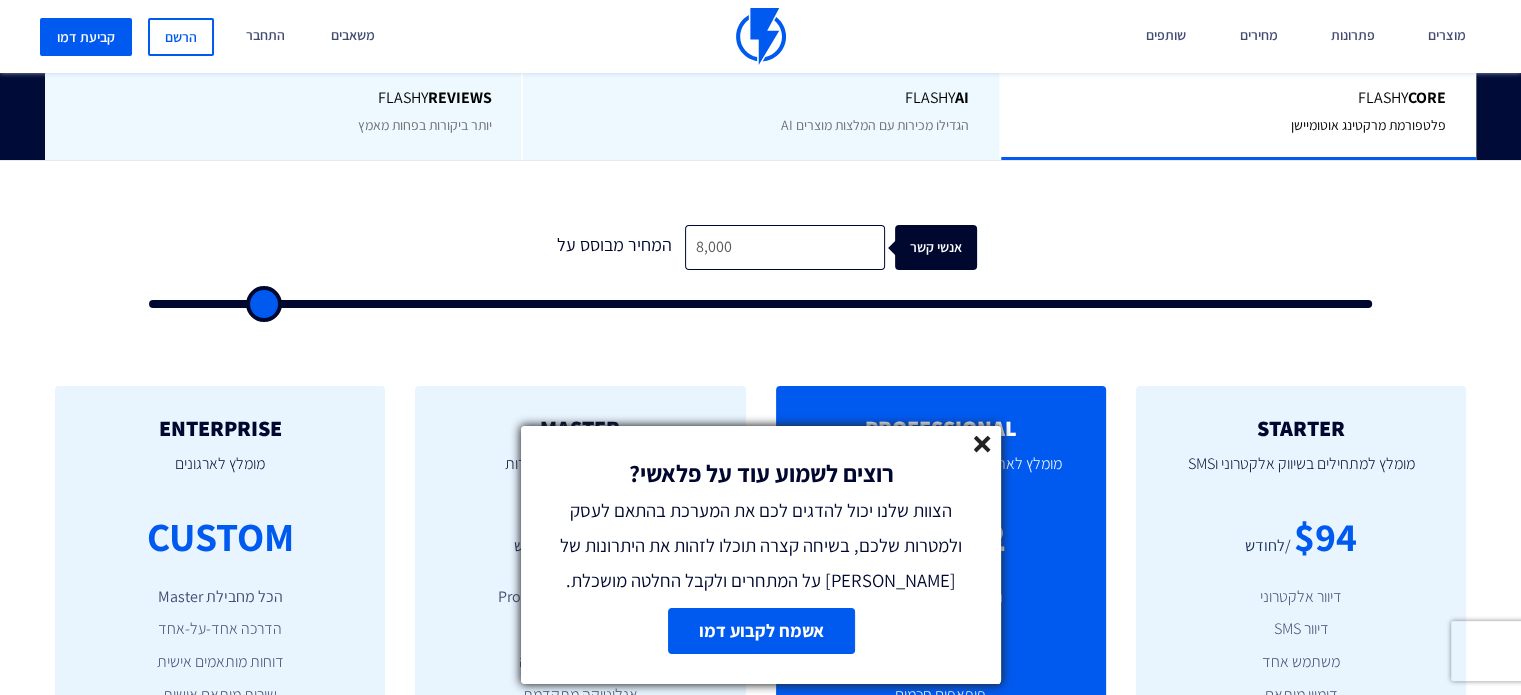 click on "רוצים לשמוע עוד על פלאשי?
הצוות שלנו יכול להדגים לכם את המערכת בהתאם לעסק ולמטרות שלכם, בשיחה קצרה תוכלו לזהות את היתרונות של פלאשי על המתחרים ולקבל החלטה מושכלת." at bounding box center [761, 512] 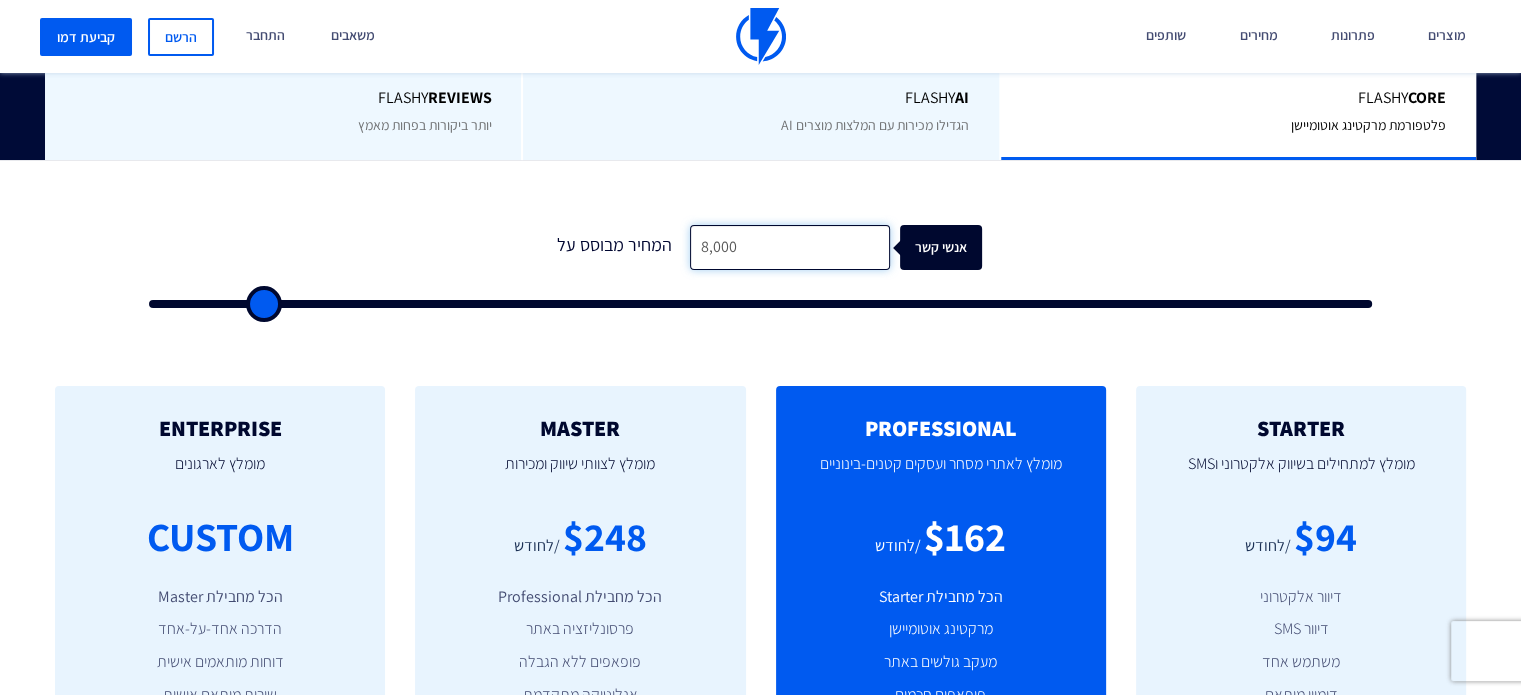 click on "8,000" at bounding box center (790, 247) 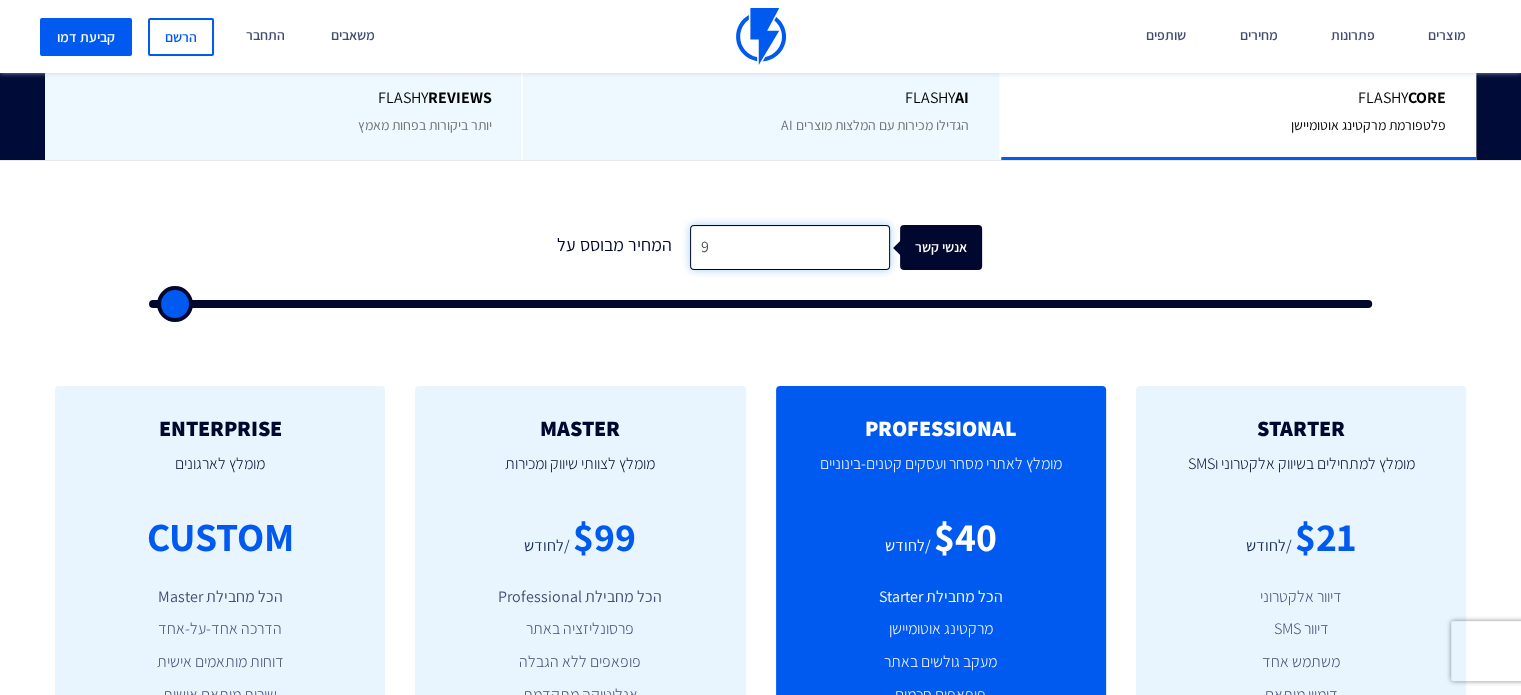 type on "93" 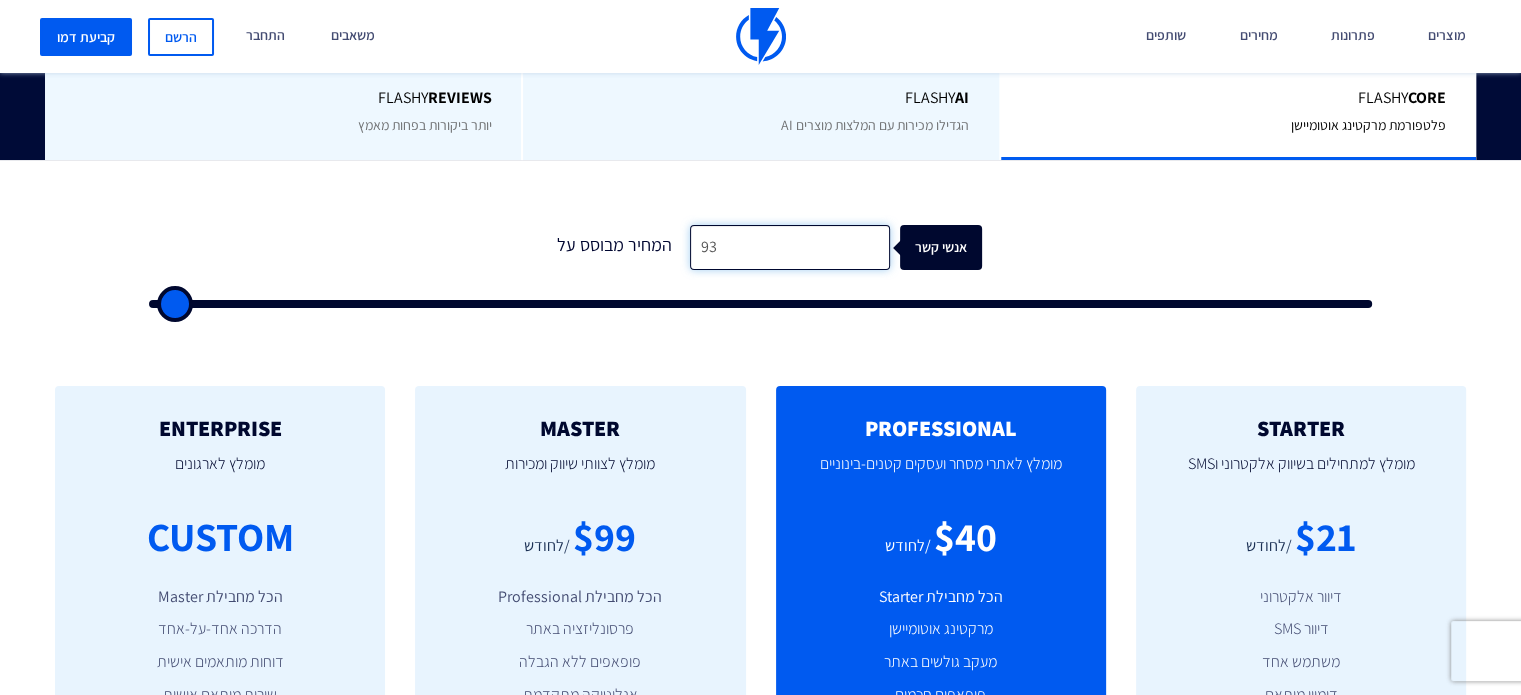 type on "930" 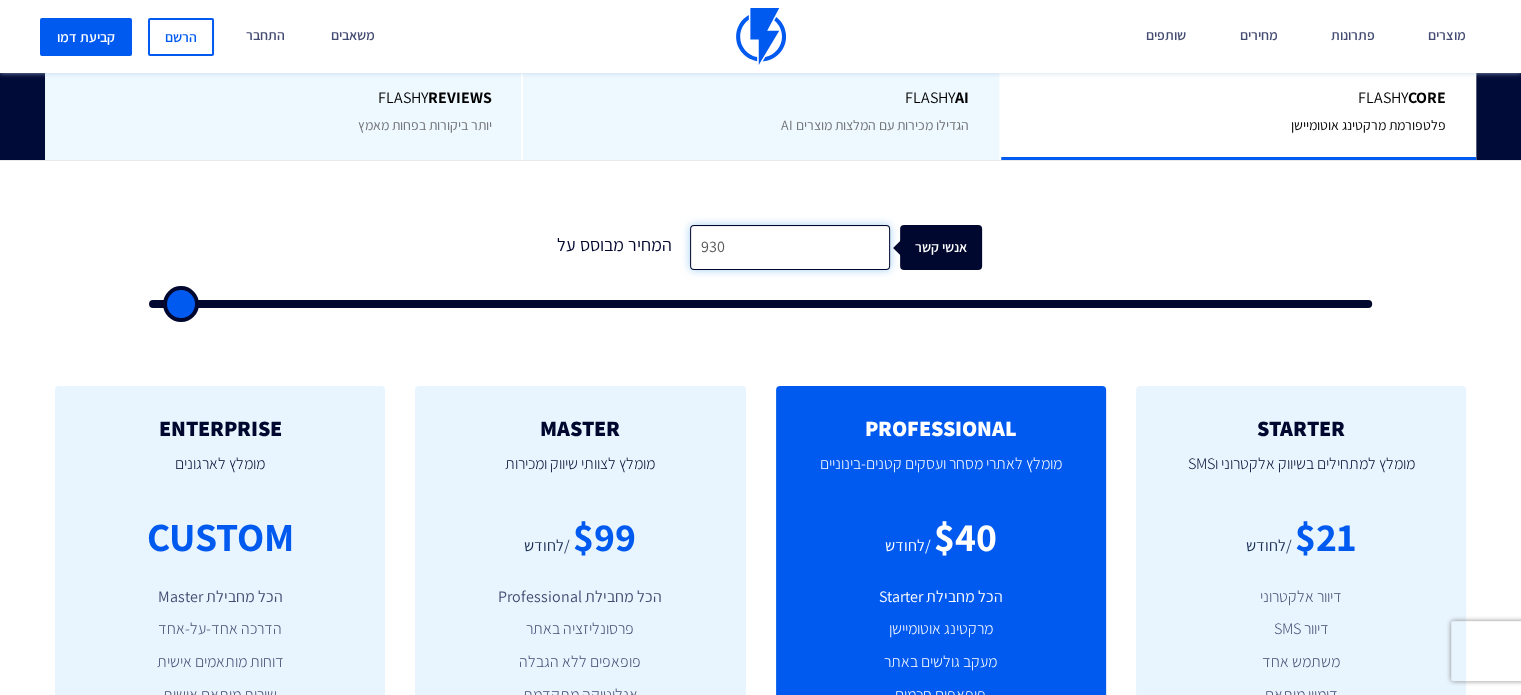 type on "9,300" 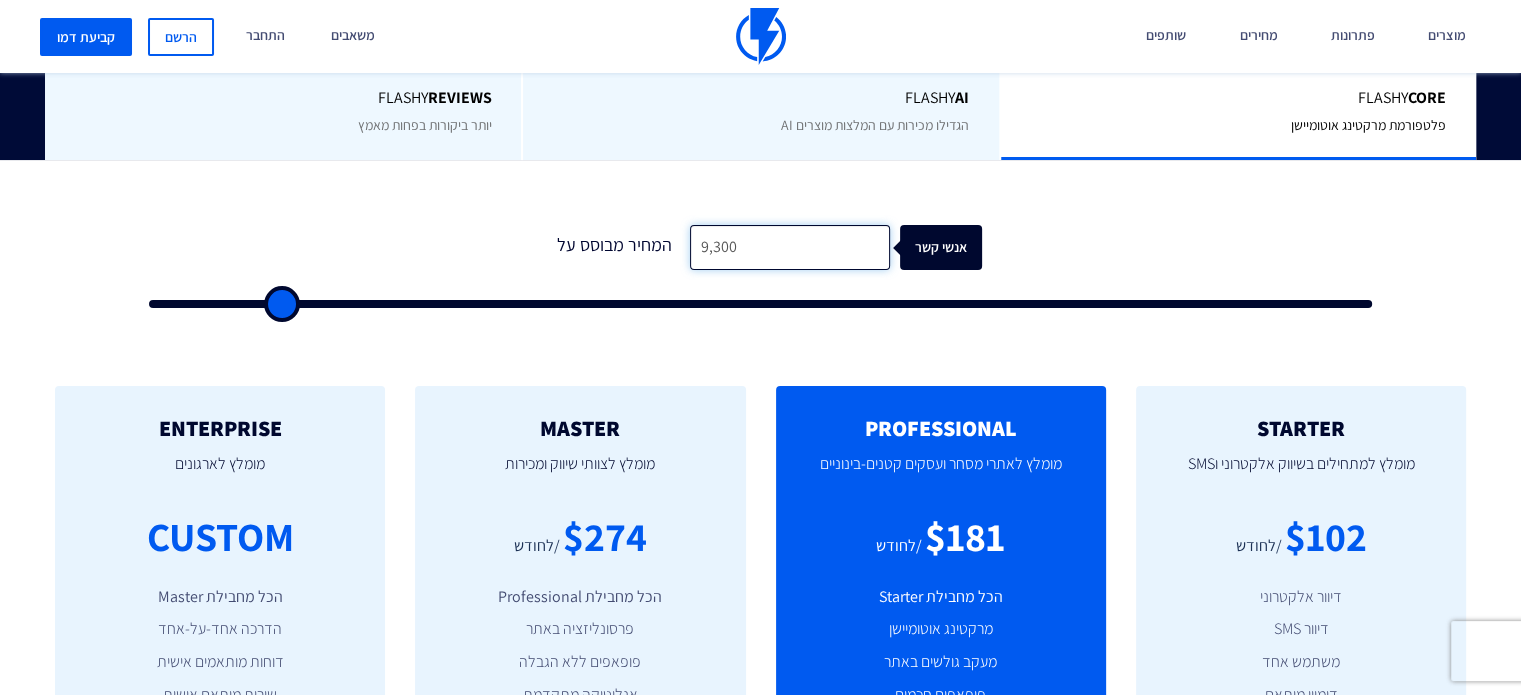 type on "9,300" 